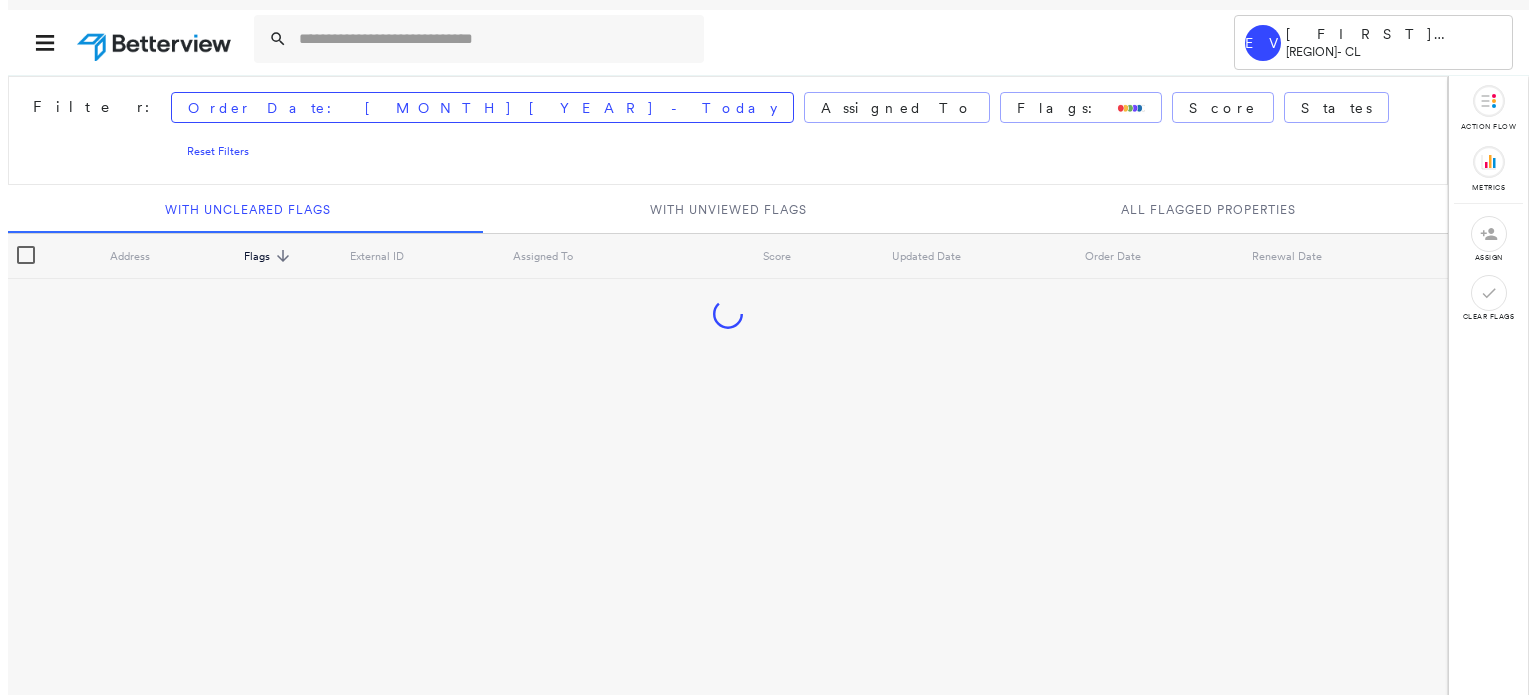 scroll, scrollTop: 0, scrollLeft: 0, axis: both 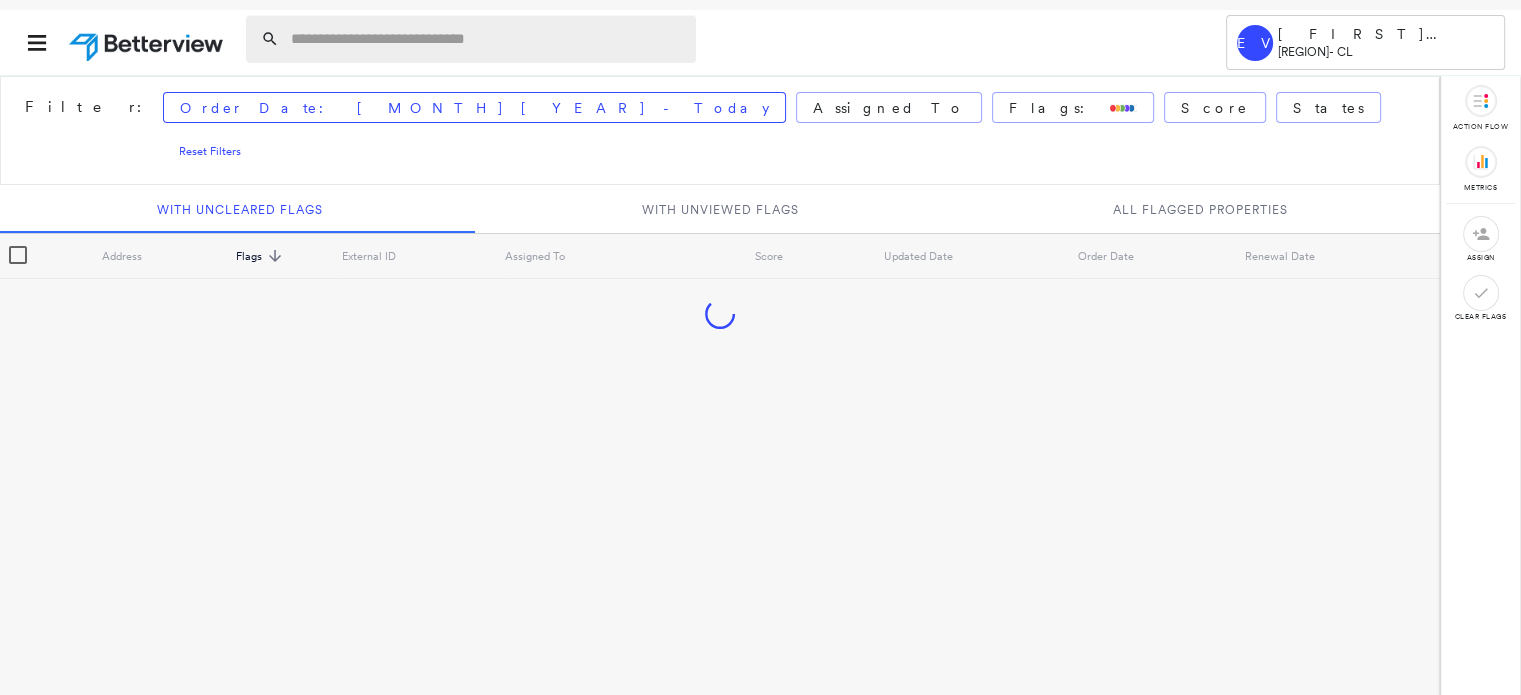 click at bounding box center [487, 39] 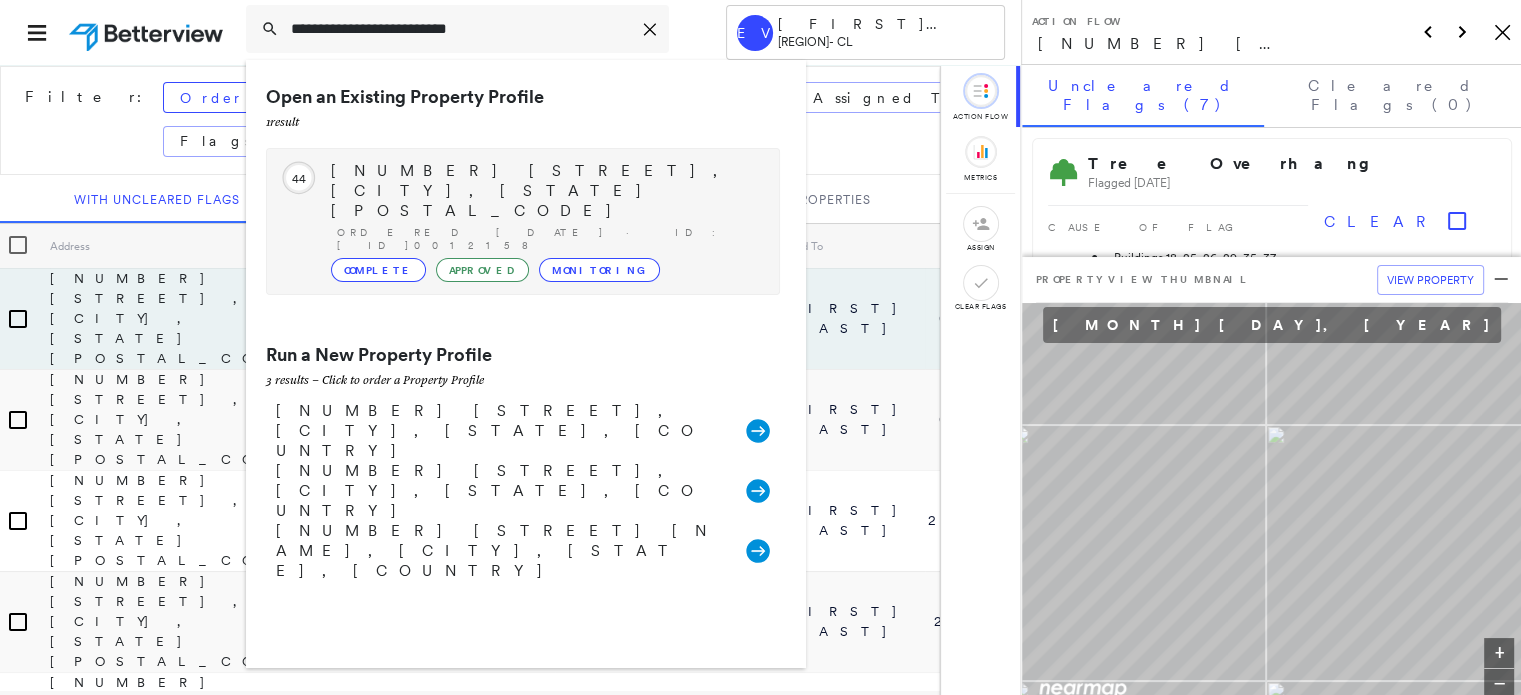 type on "**********" 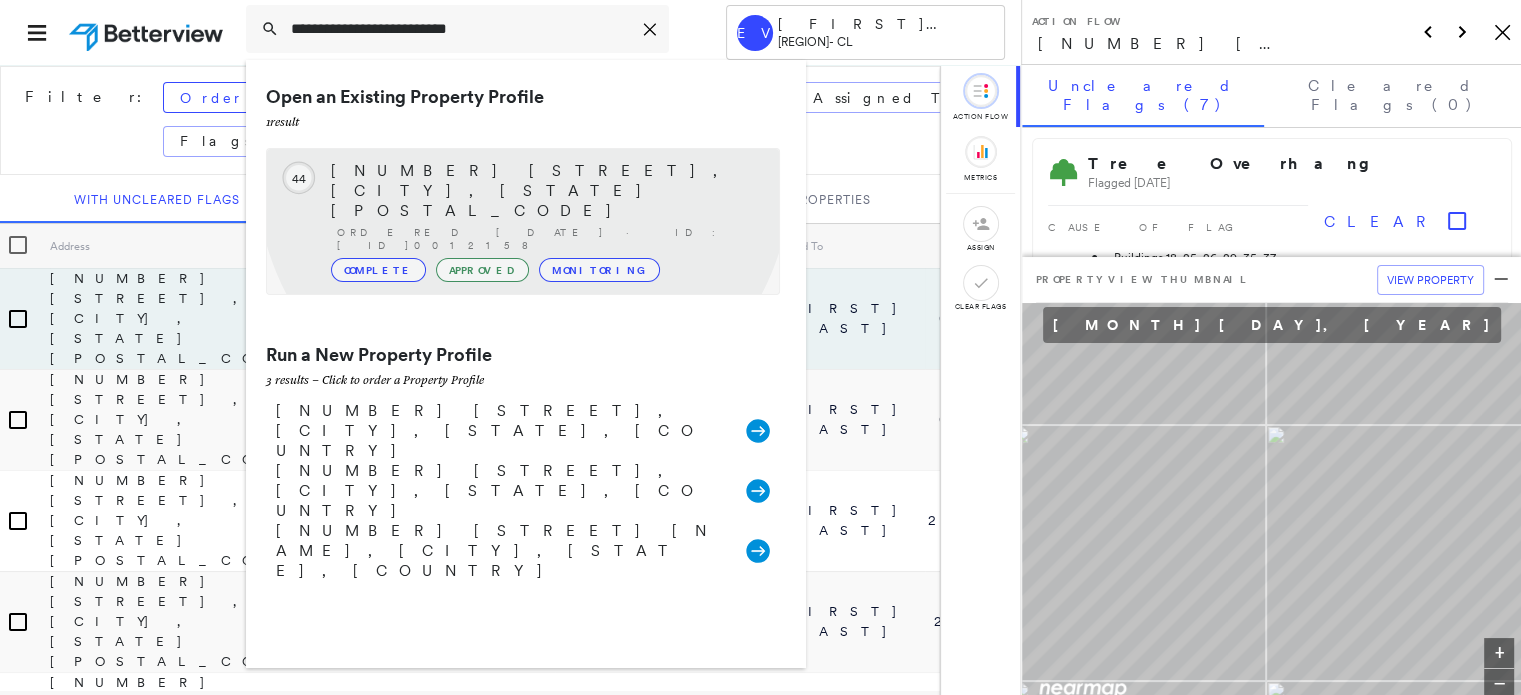 click on "[NUMBER] [STREET], [CITY], [STATE] [POSTAL_CODE]" at bounding box center (545, 191) 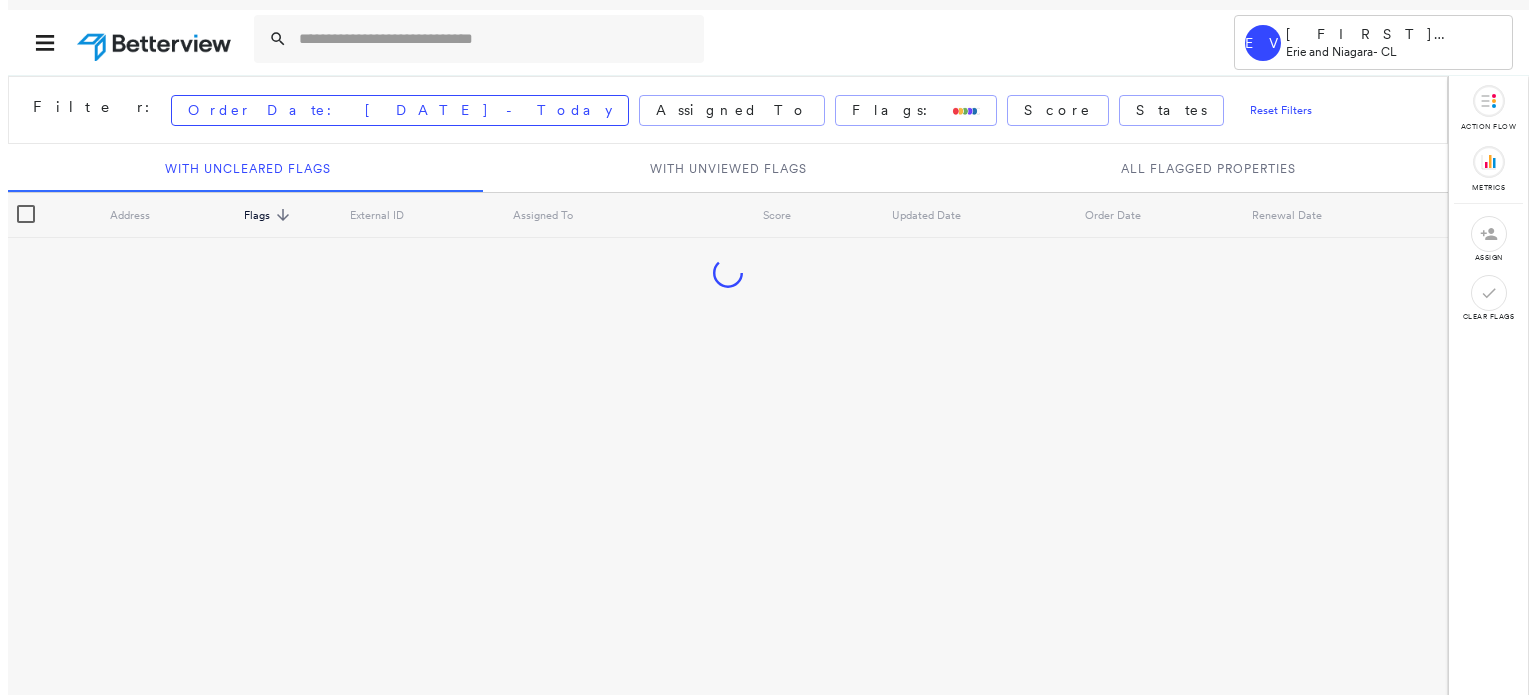 scroll, scrollTop: 0, scrollLeft: 0, axis: both 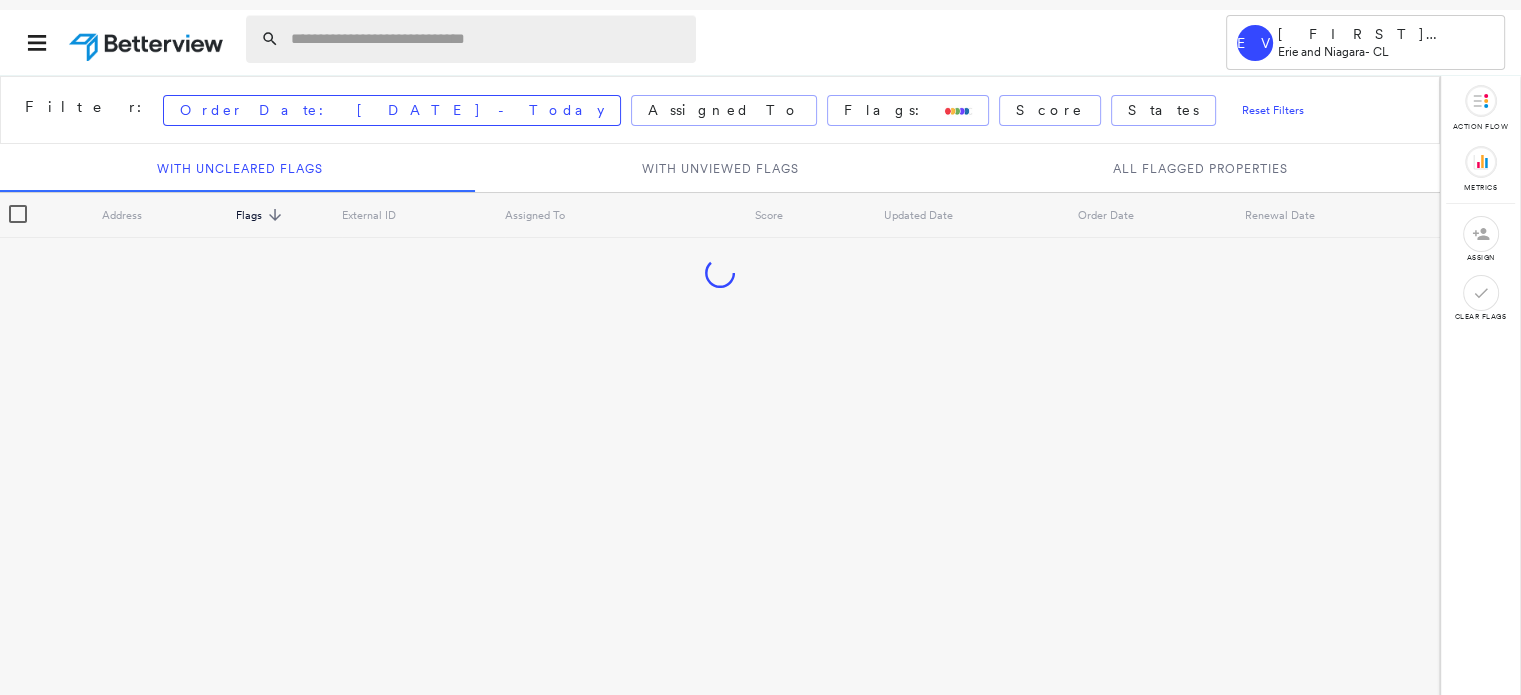 click at bounding box center [487, 39] 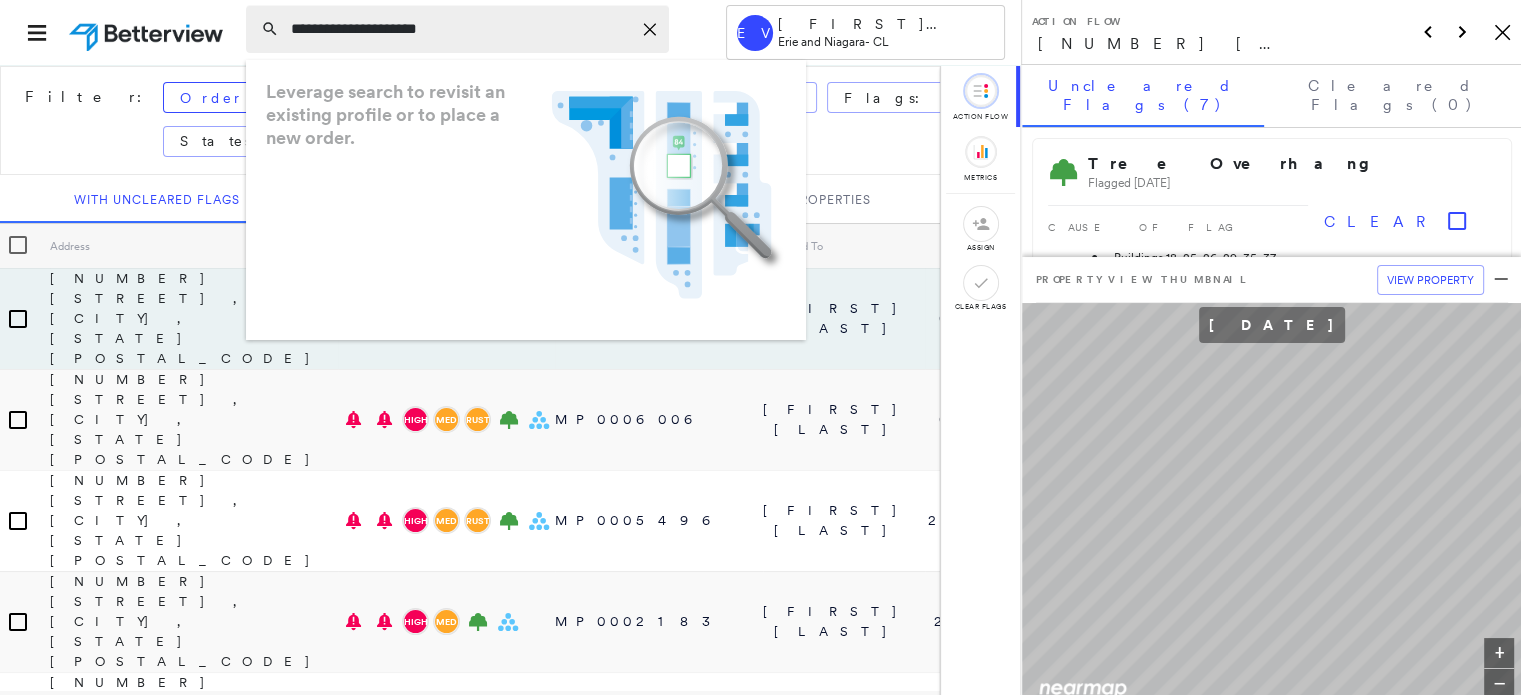 type on "**********" 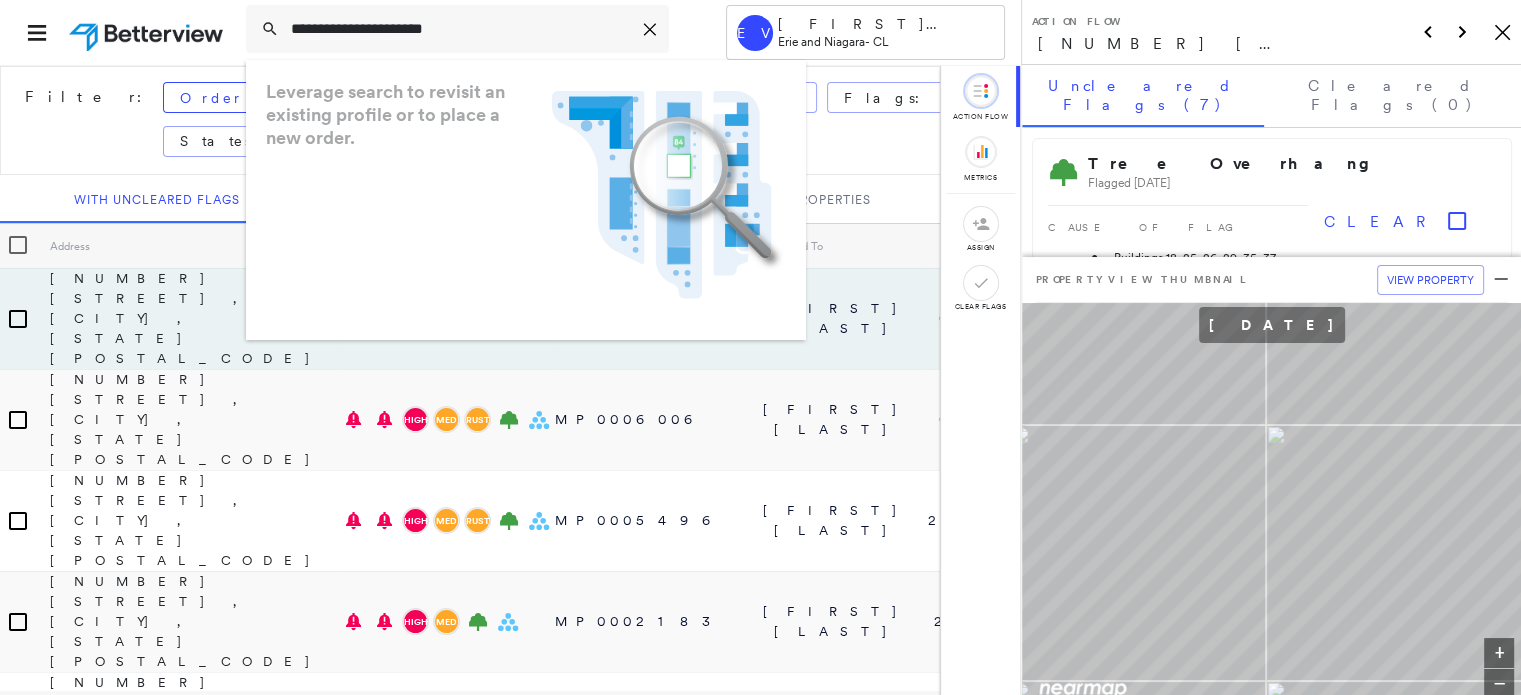 drag, startPoint x: 489, startPoint y: 31, endPoint x: 239, endPoint y: 23, distance: 250.12796 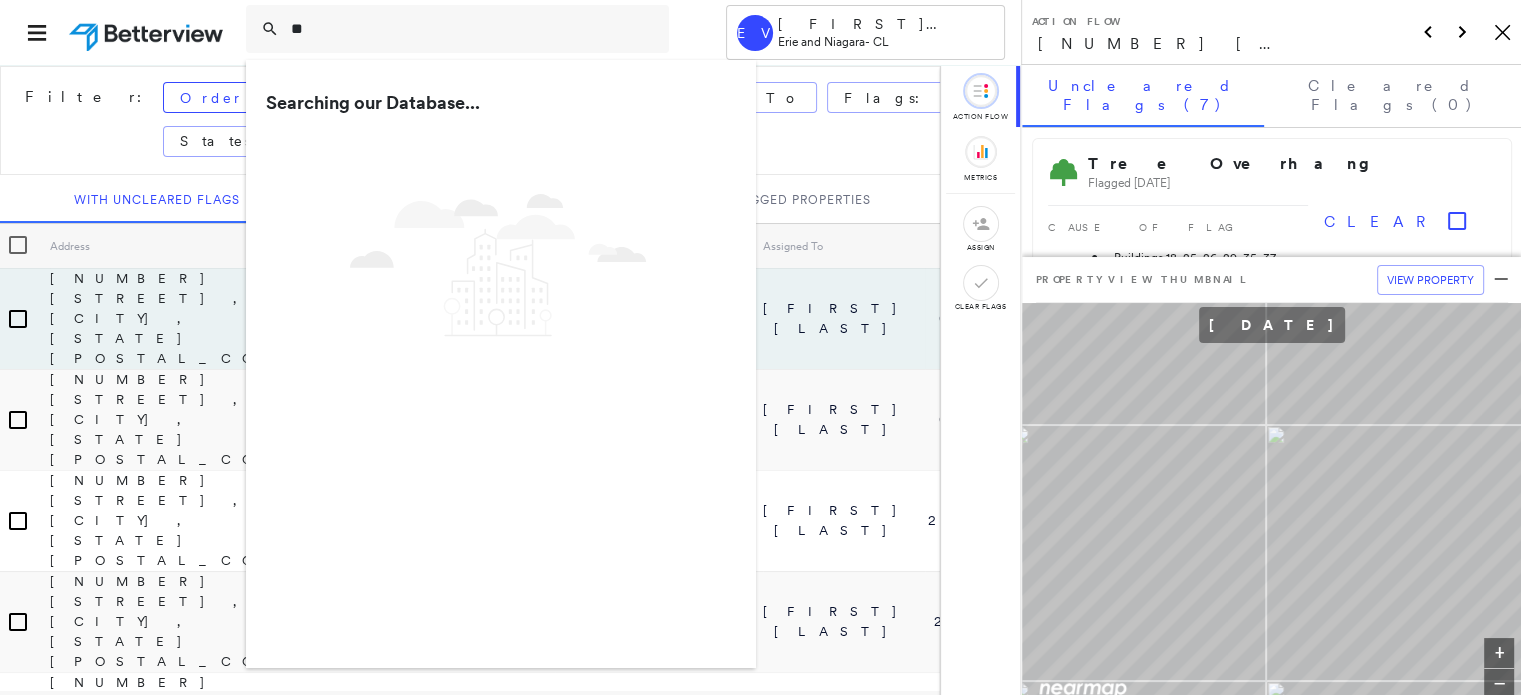 type on "*" 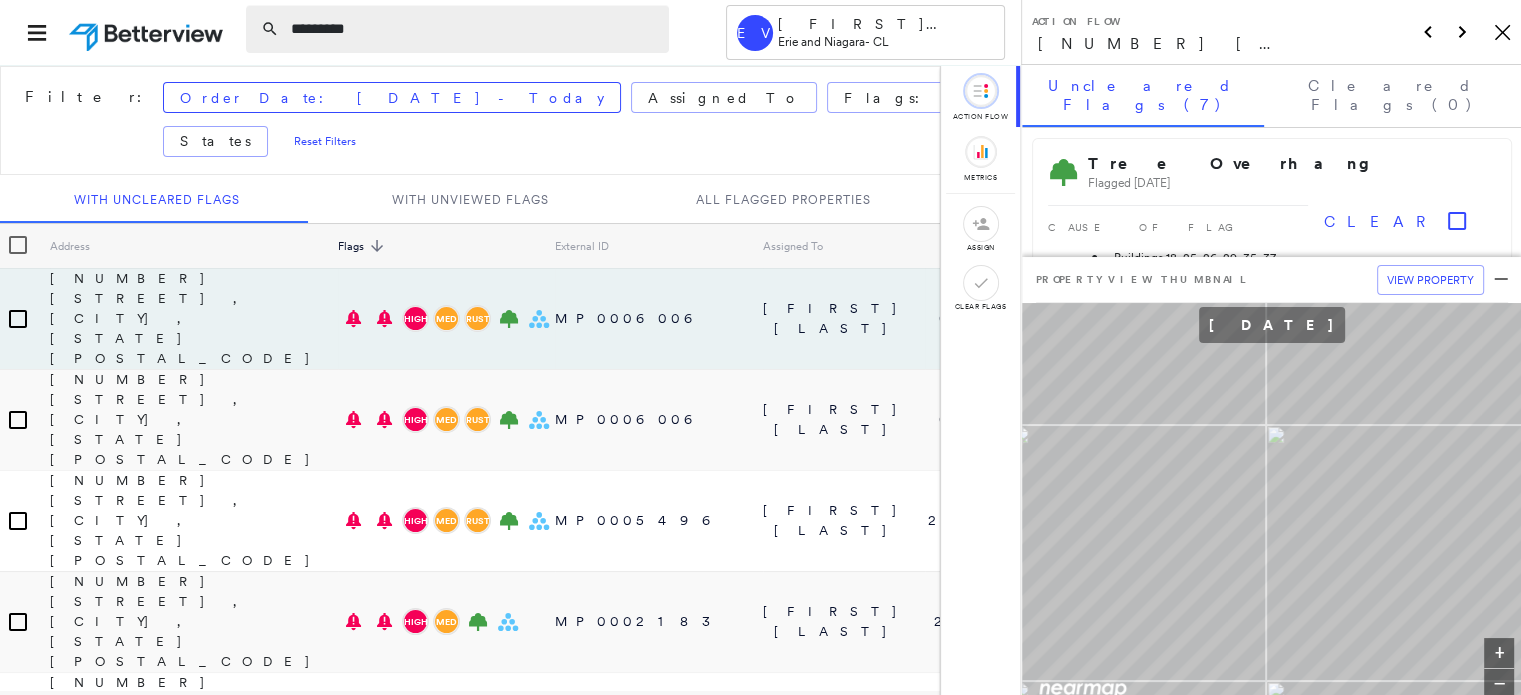 click on "*********" at bounding box center (474, 29) 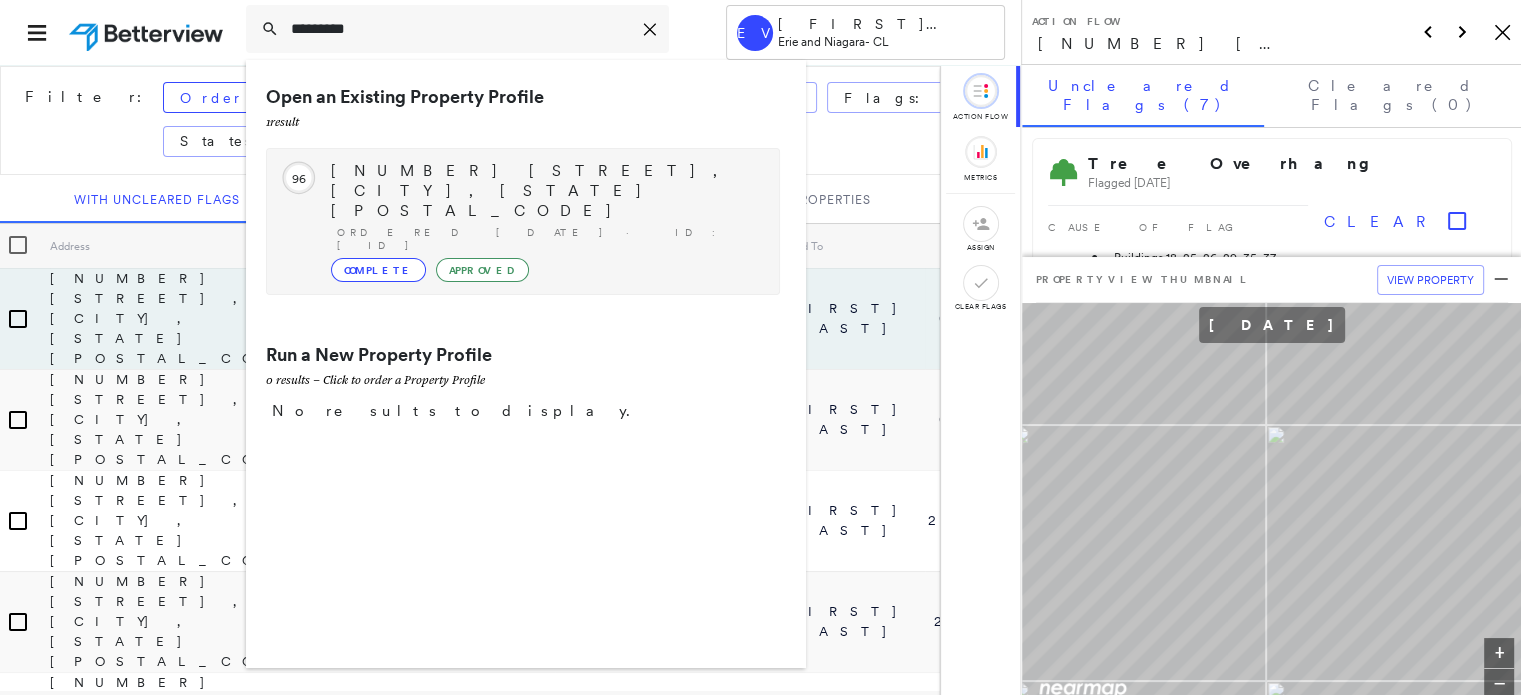 type on "*********" 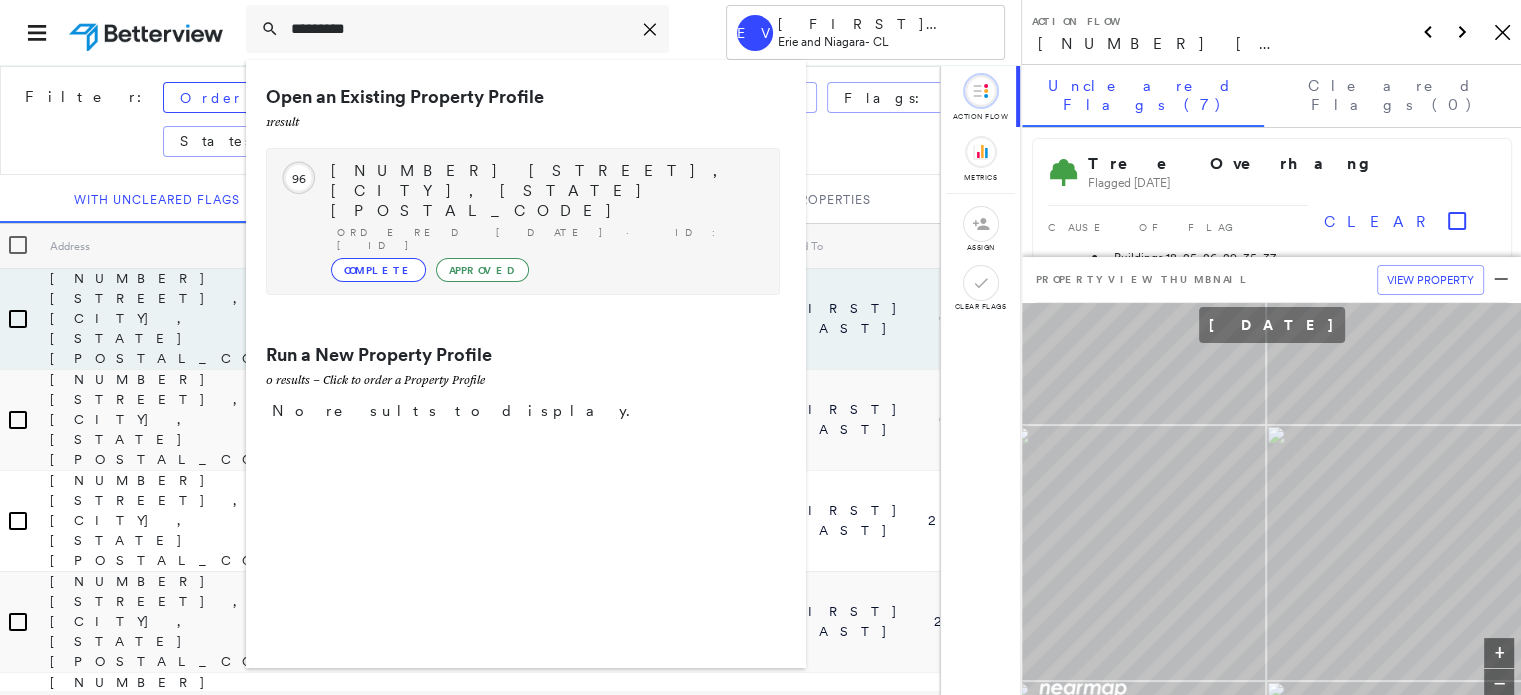 click on "Circled Text Icon 96 26 Main St, Fultonville, NY 12072 Ordered 06/23/23 · ID: BP0022187 Complete Approved" at bounding box center (523, 221) 